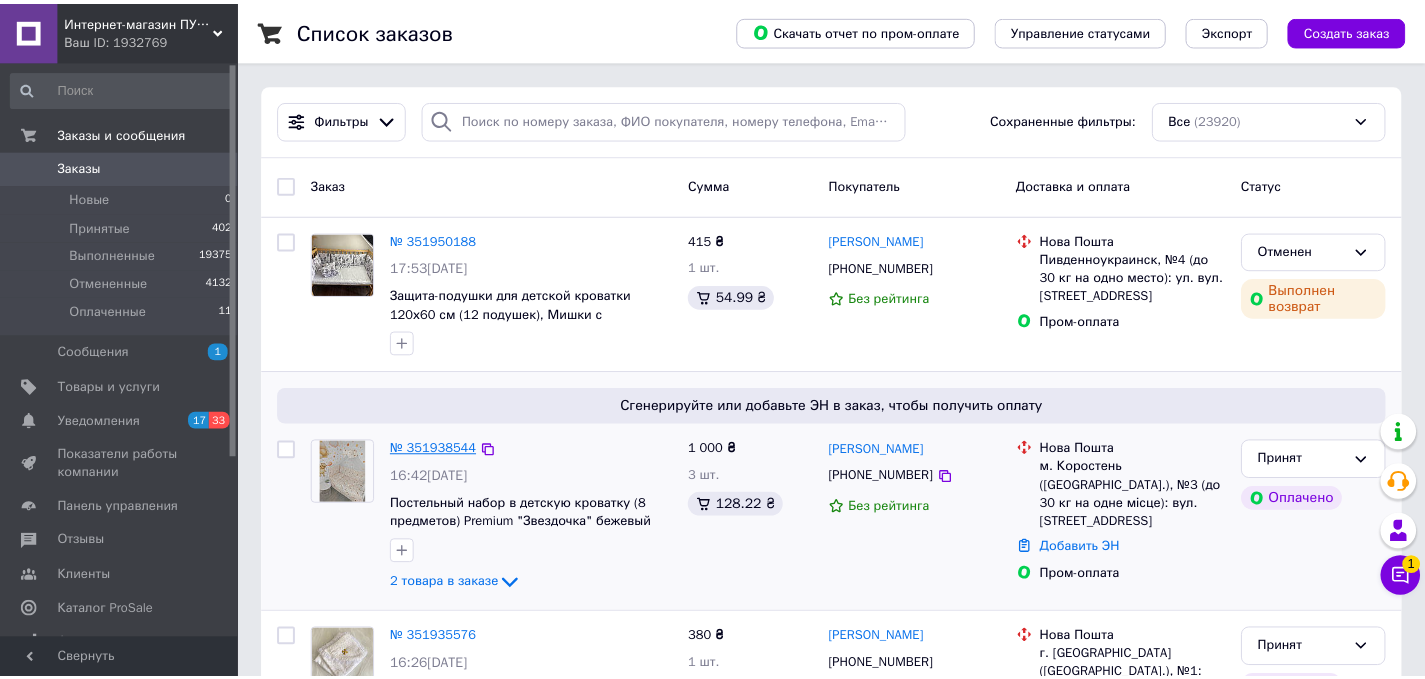 scroll, scrollTop: 147, scrollLeft: 0, axis: vertical 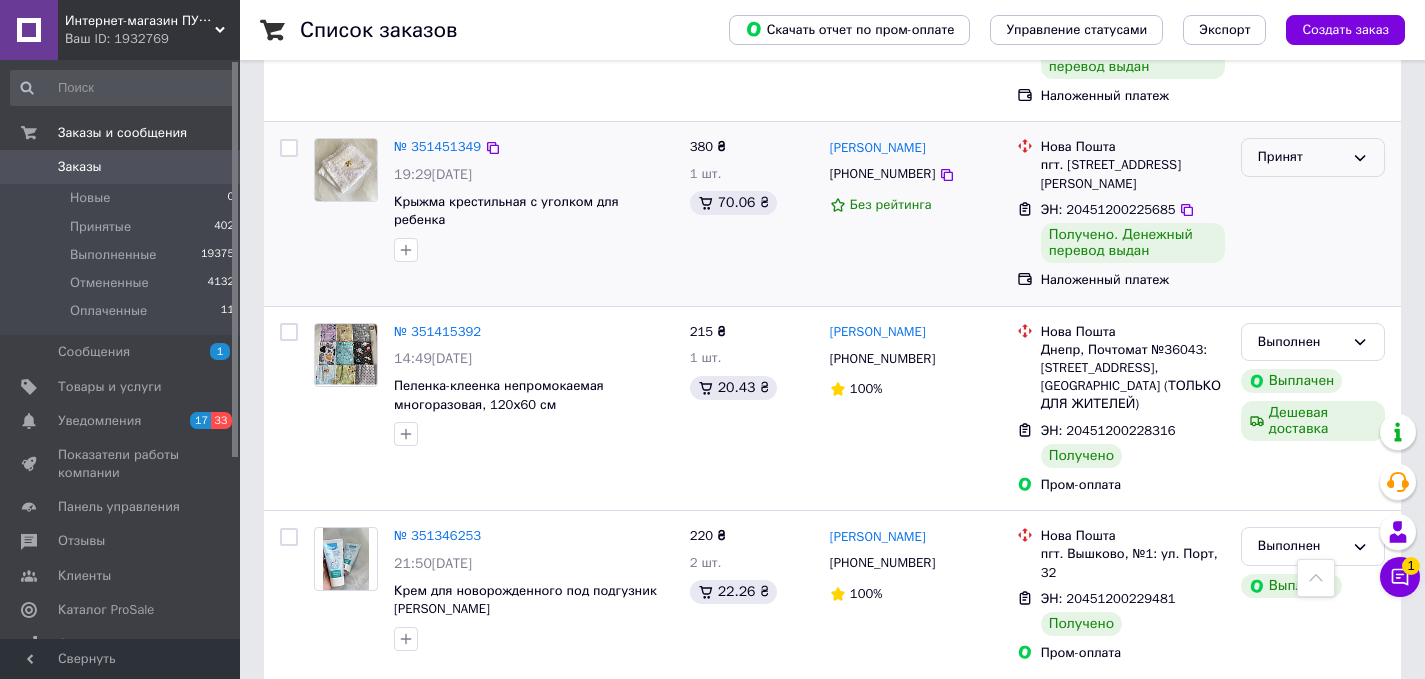 click on "Принят" at bounding box center [1301, 157] 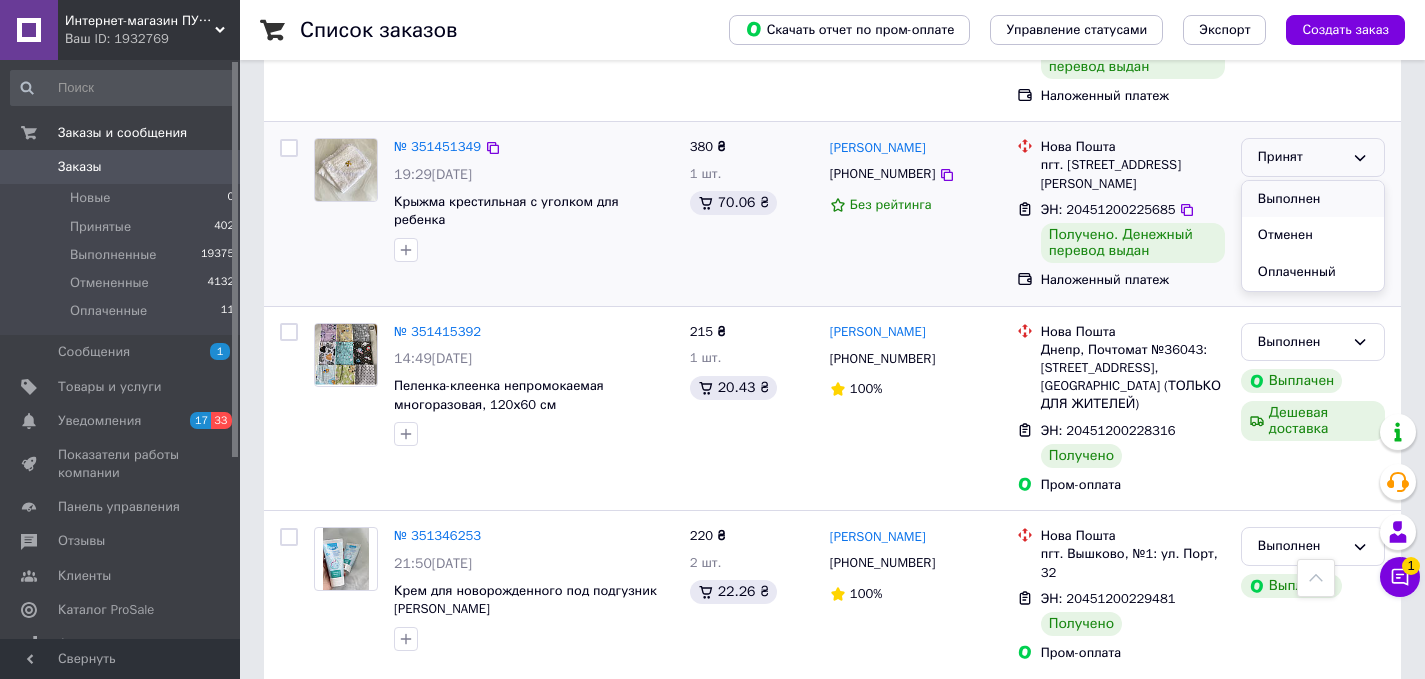 click on "Выполнен Отменен Оплаченный" at bounding box center (1313, 236) 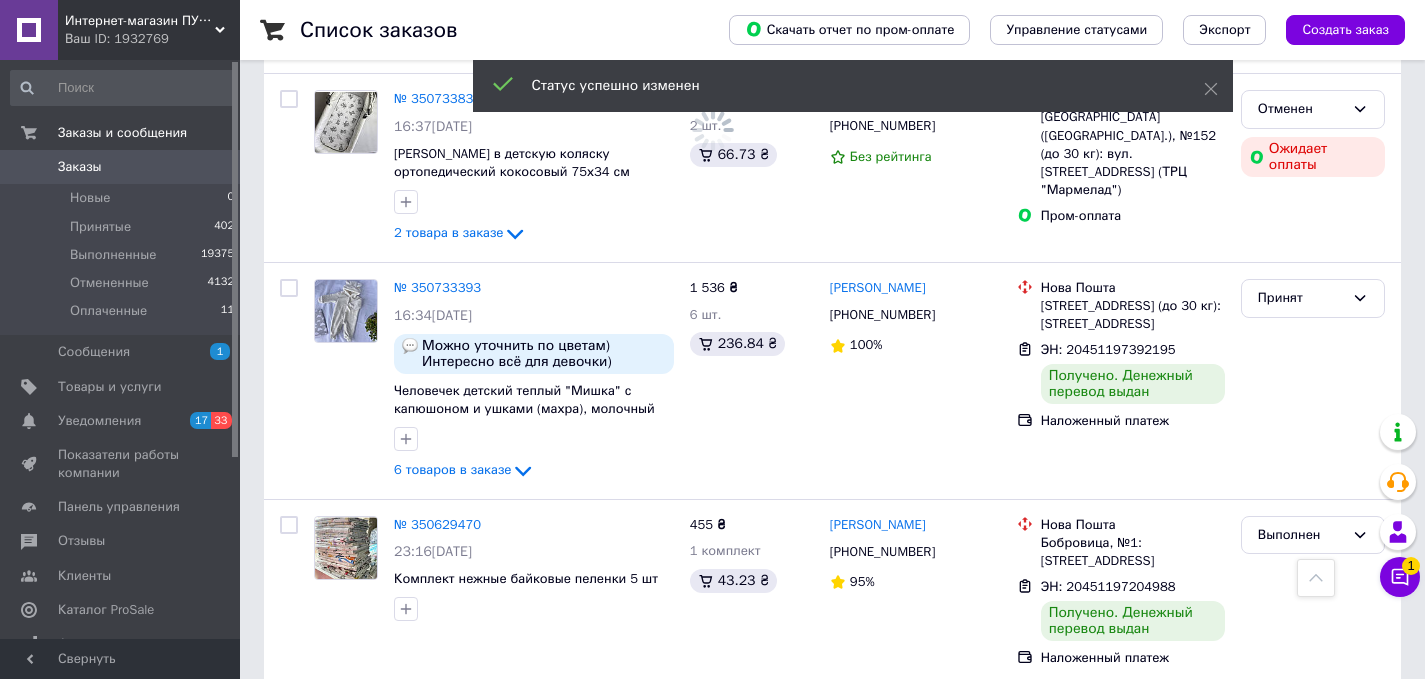 scroll, scrollTop: 3835, scrollLeft: 0, axis: vertical 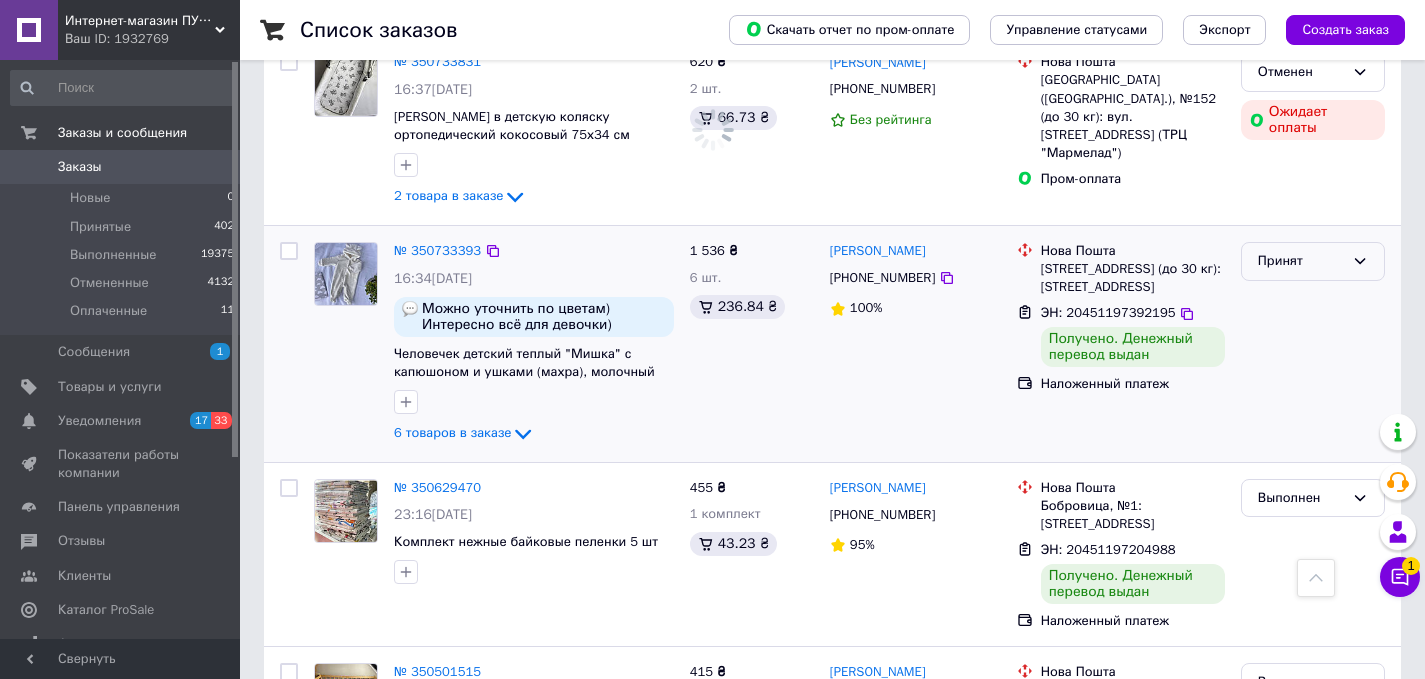 click on "Принят" at bounding box center (1301, 261) 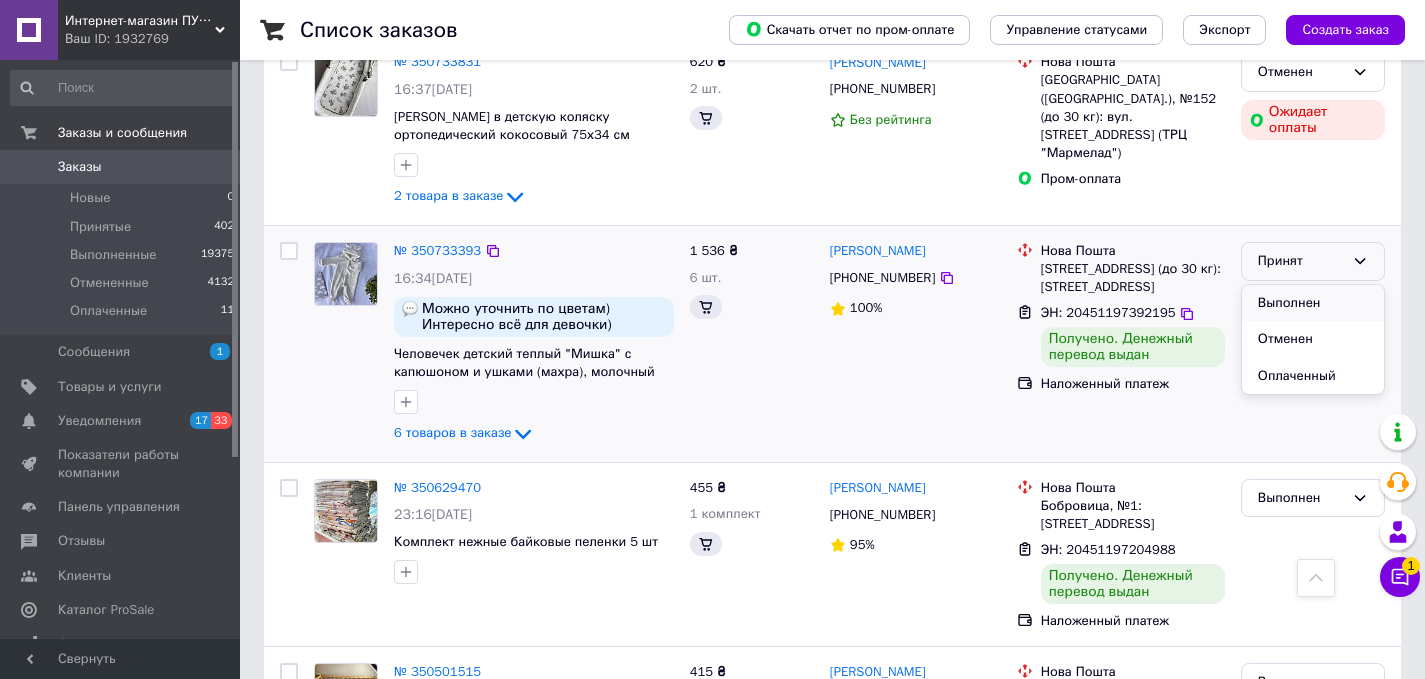 click on "Выполнен" at bounding box center [1313, 303] 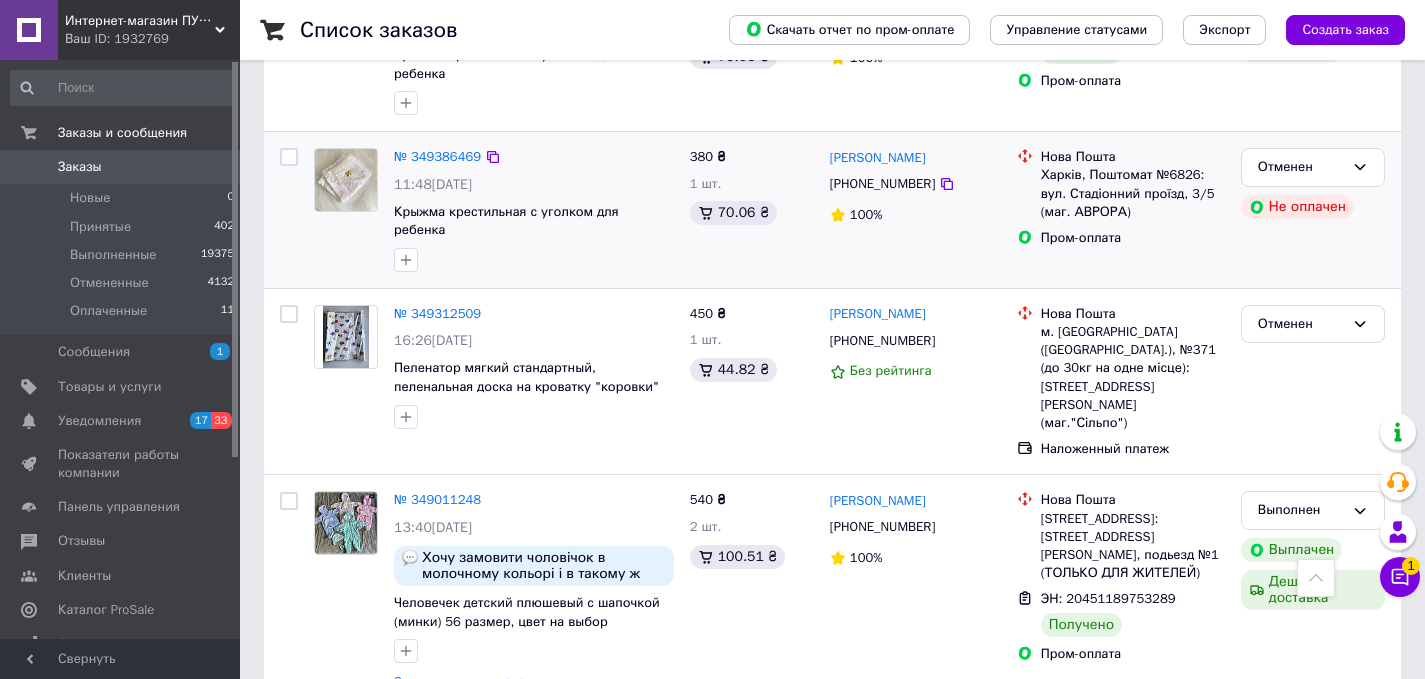 scroll, scrollTop: 7853, scrollLeft: 0, axis: vertical 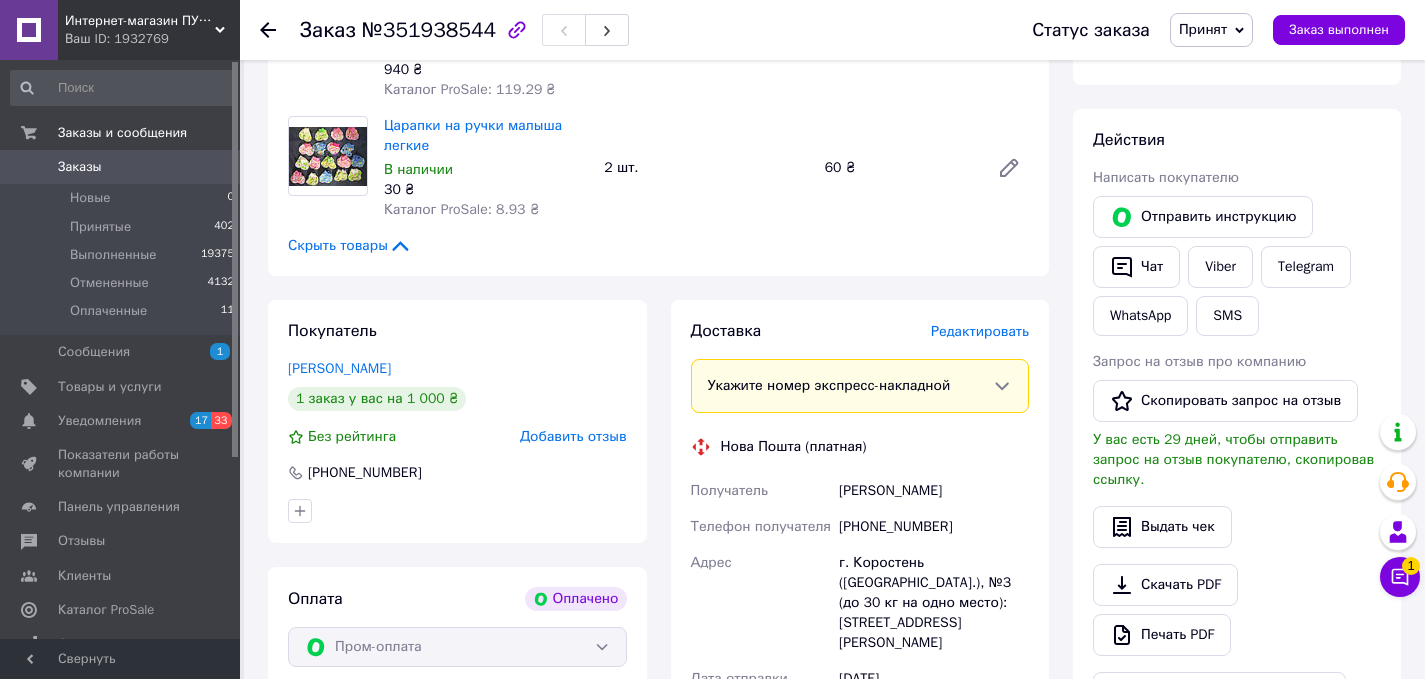 click on "Редактировать" at bounding box center [980, 331] 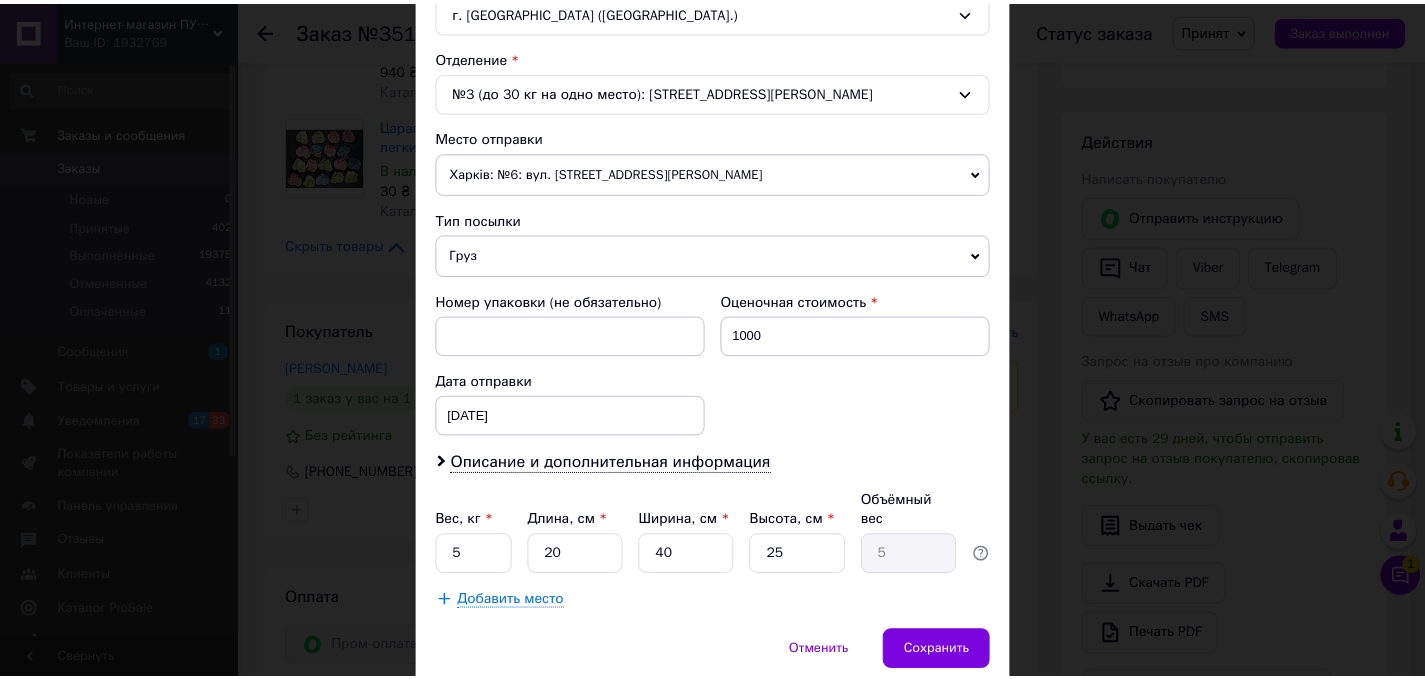 scroll, scrollTop: 669, scrollLeft: 0, axis: vertical 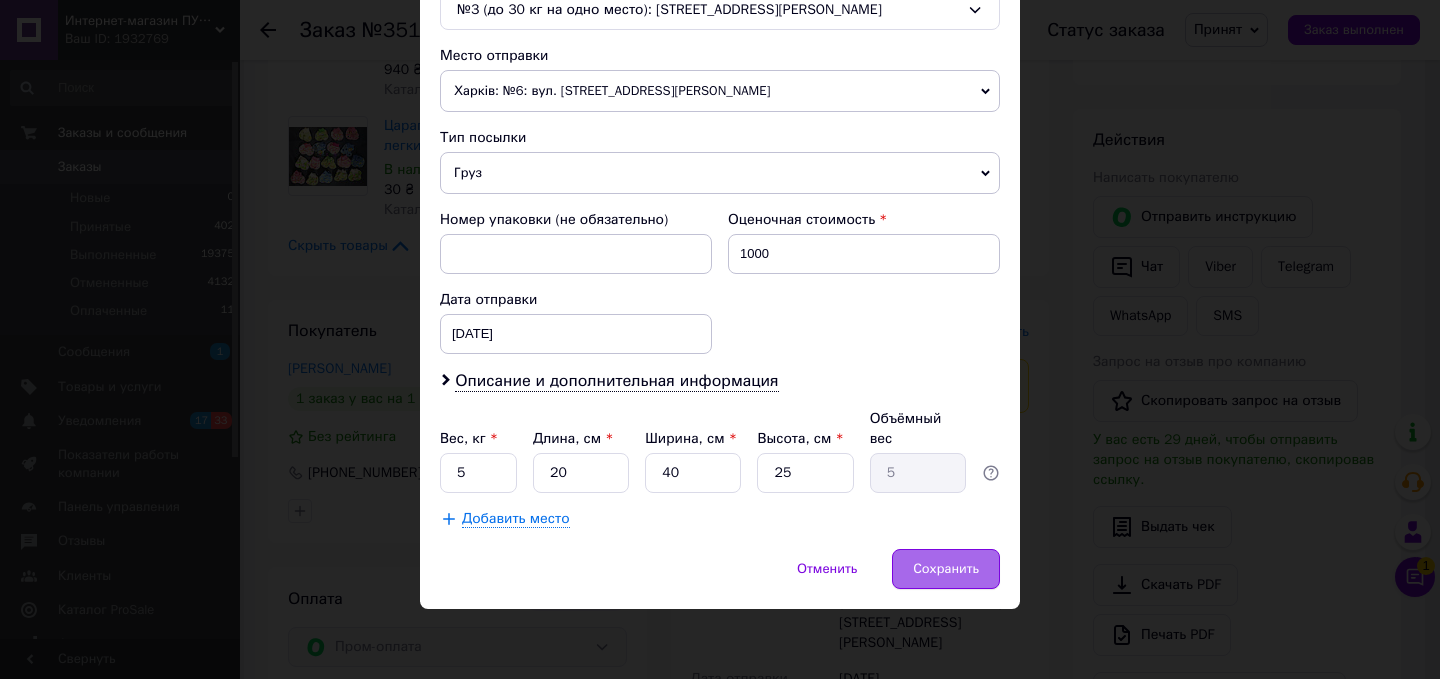 click on "Сохранить" at bounding box center (946, 569) 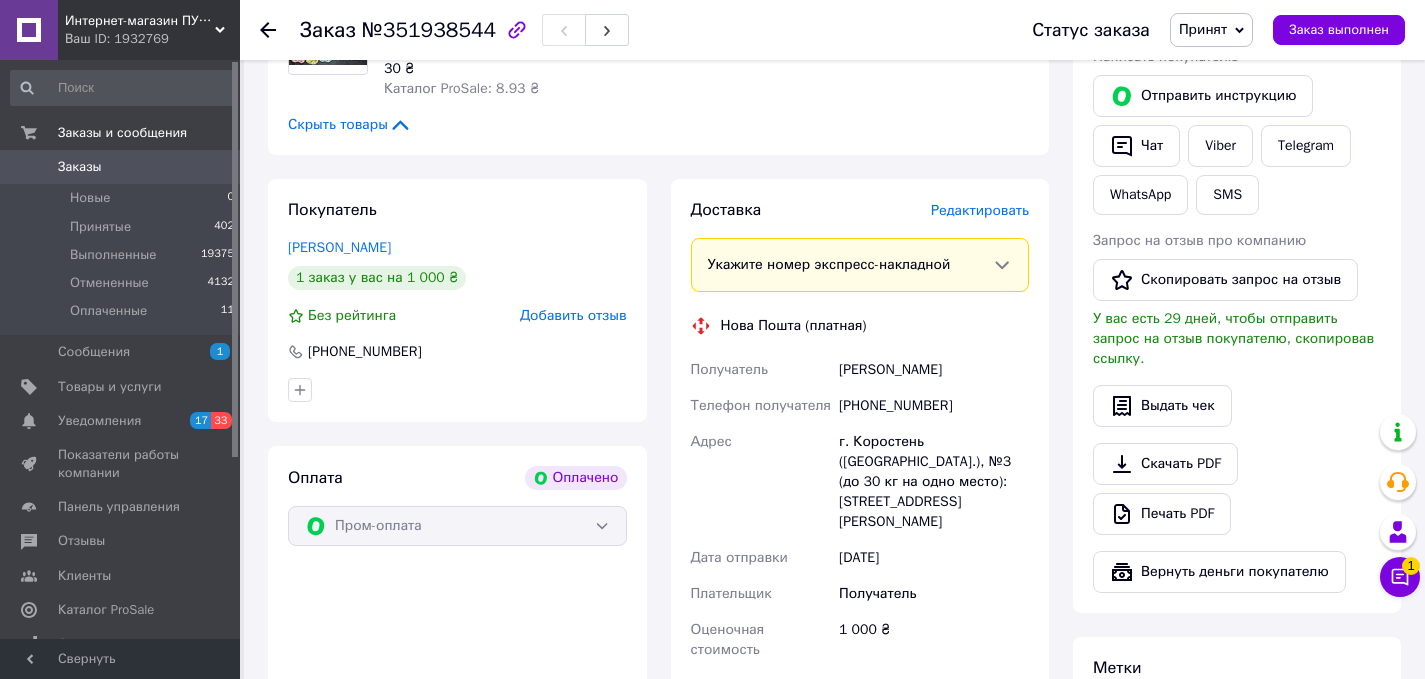 scroll, scrollTop: 1407, scrollLeft: 0, axis: vertical 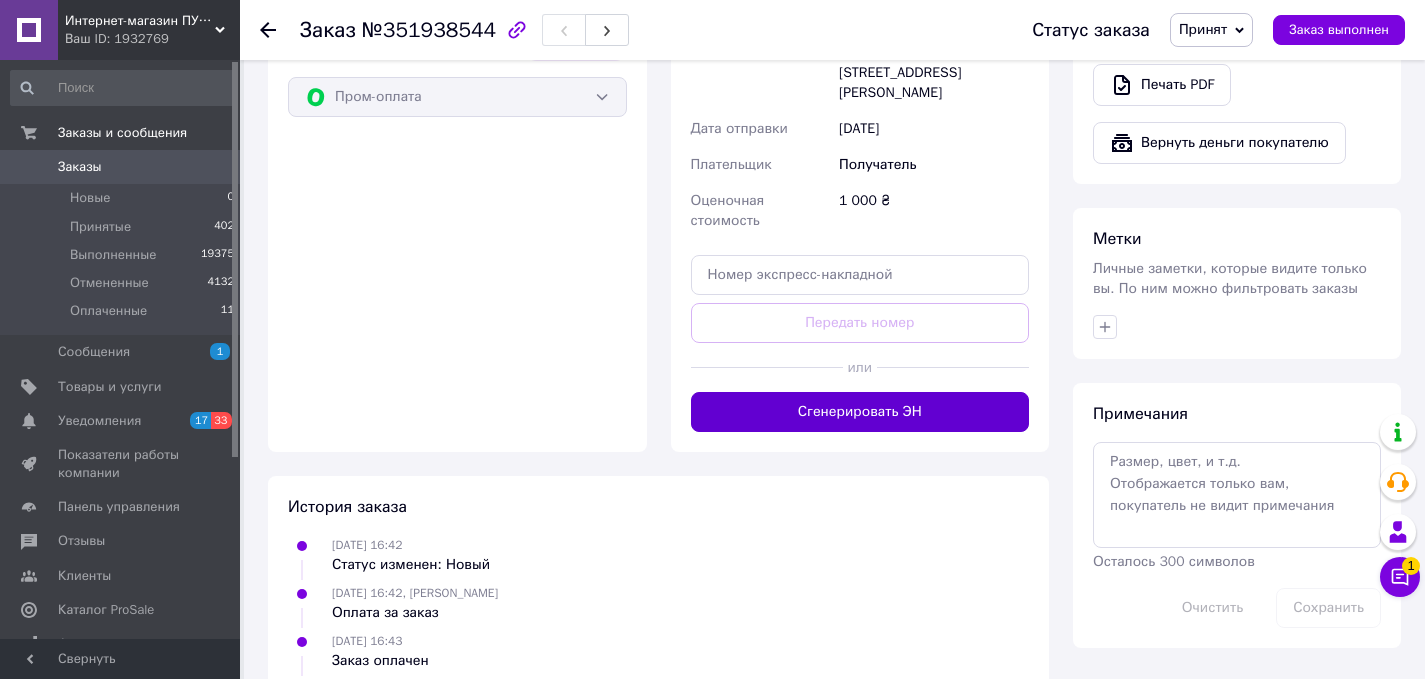 click on "Сгенерировать ЭН" at bounding box center [860, 412] 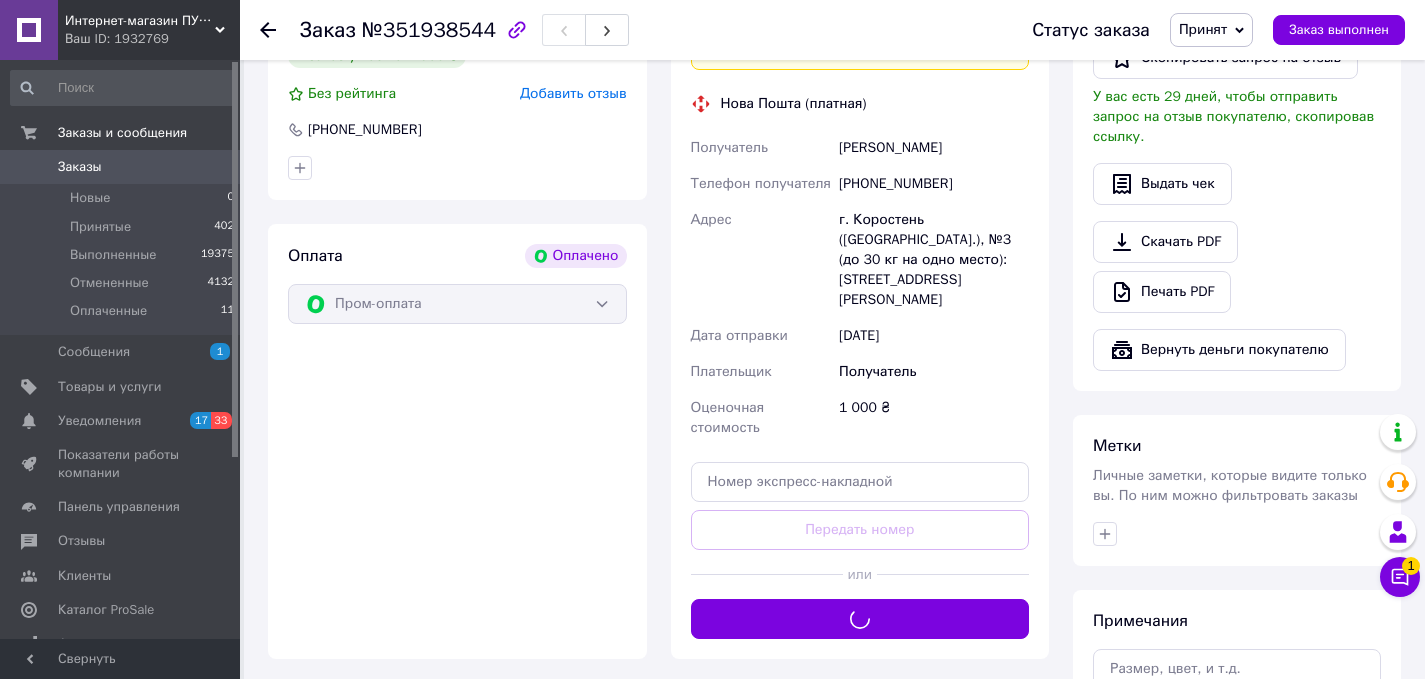 scroll, scrollTop: 1190, scrollLeft: 0, axis: vertical 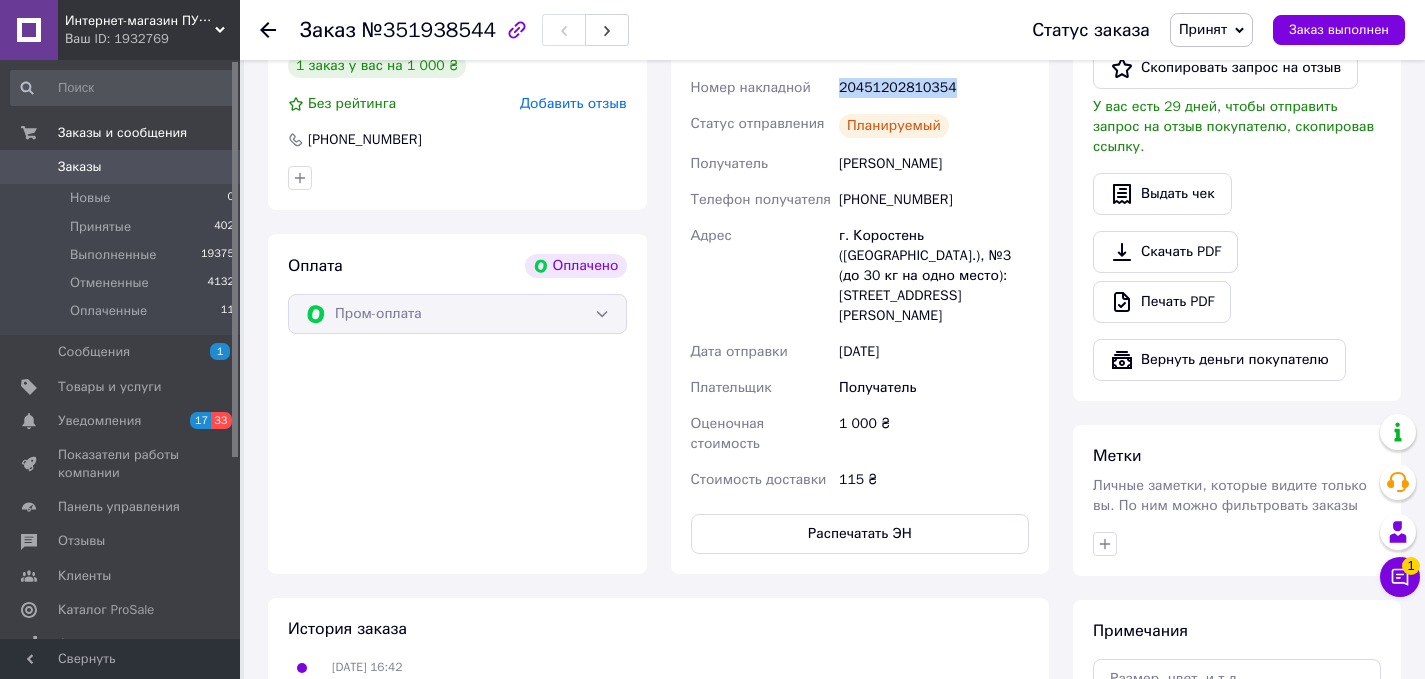 drag, startPoint x: 961, startPoint y: 104, endPoint x: 832, endPoint y: 115, distance: 129.46814 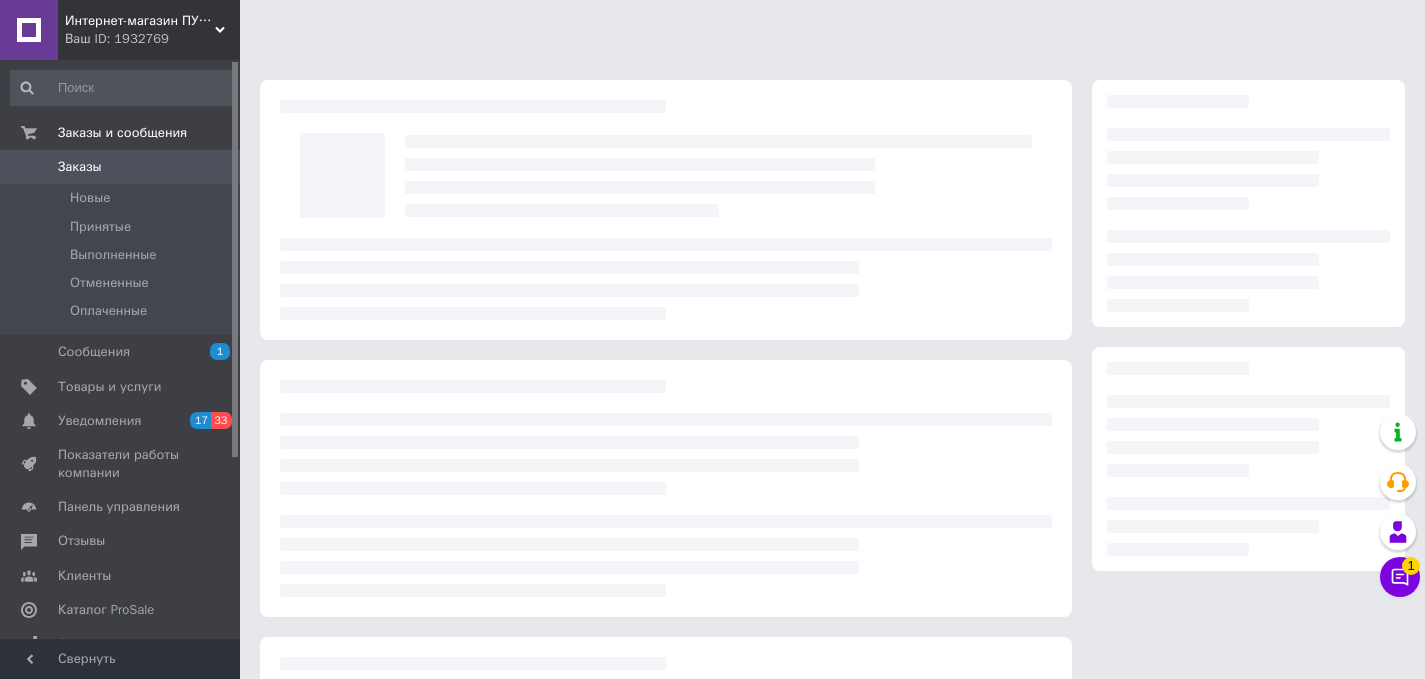 scroll, scrollTop: 0, scrollLeft: 0, axis: both 